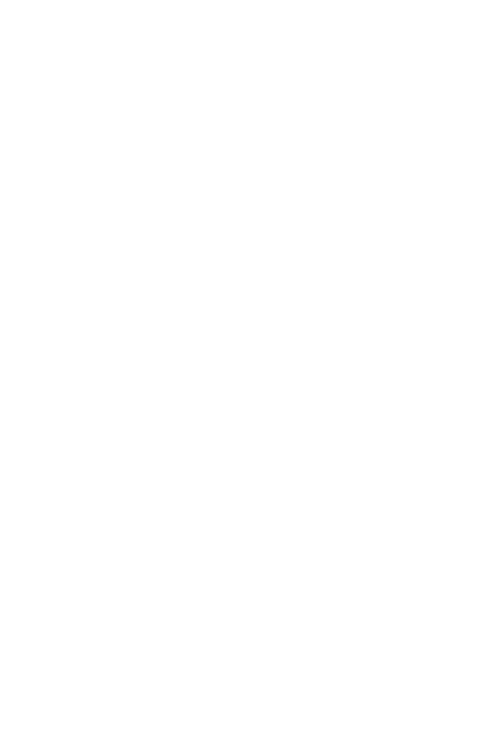 scroll, scrollTop: 0, scrollLeft: 0, axis: both 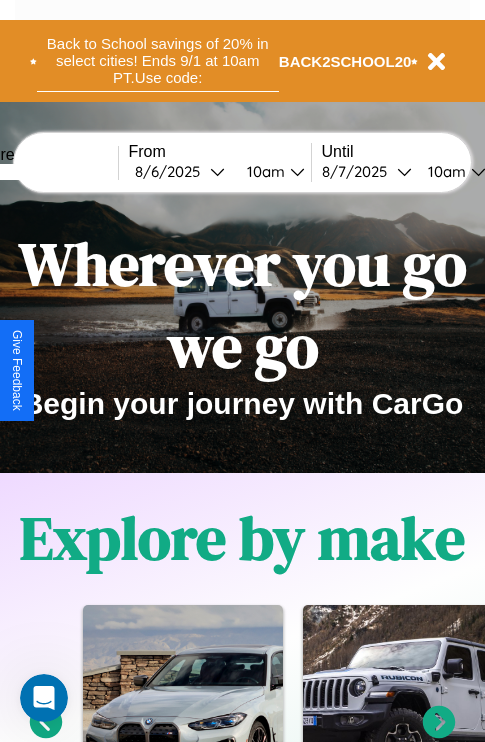 click on "Back to School savings of 20% in select cities! Ends 9/1 at 10am PT.  Use code:" at bounding box center [158, 61] 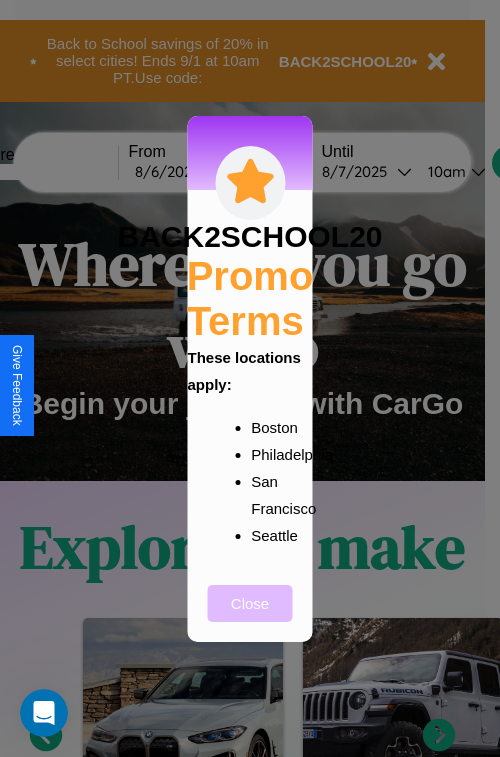 click on "Close" at bounding box center (250, 603) 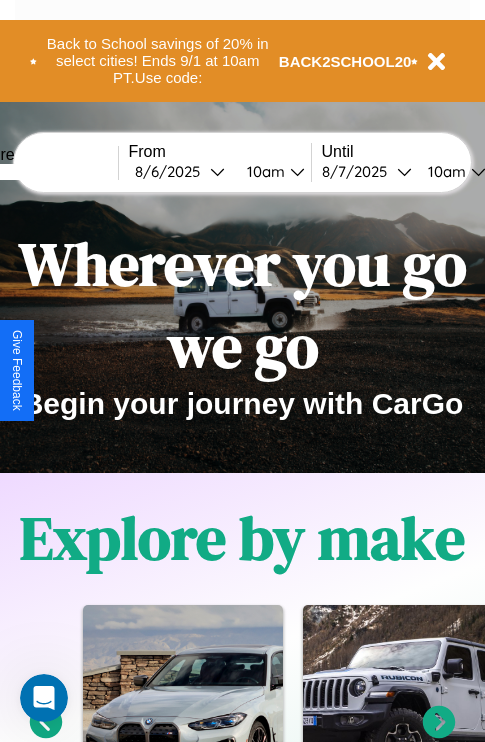 click at bounding box center (43, 172) 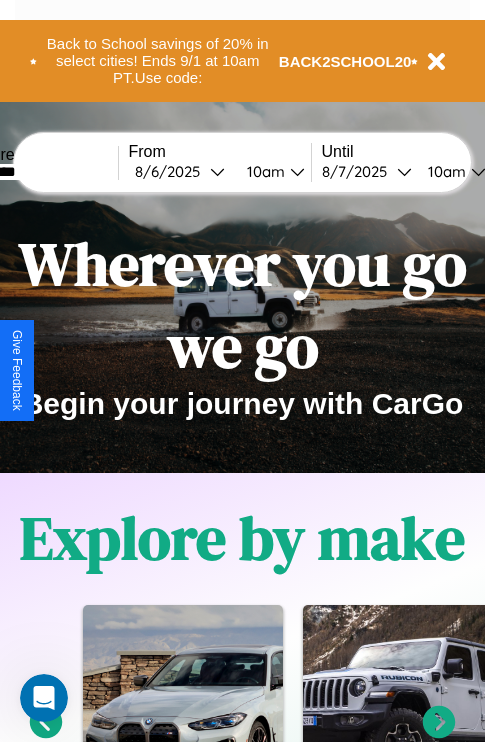 type on "********" 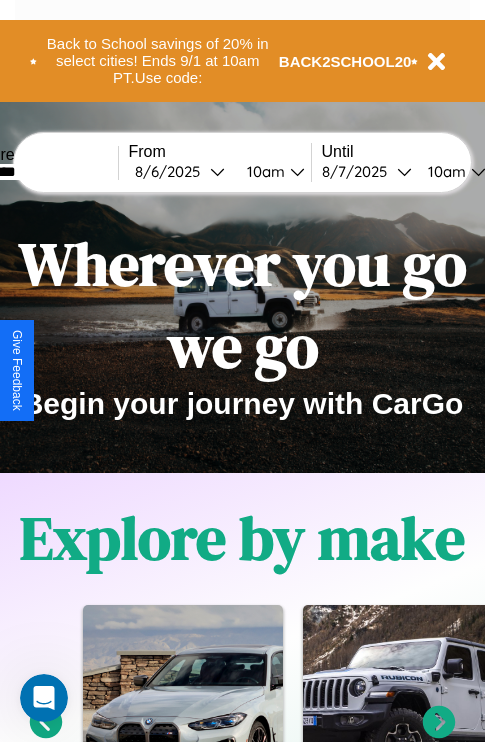 click on "8 / 6 / 2025" at bounding box center (172, 171) 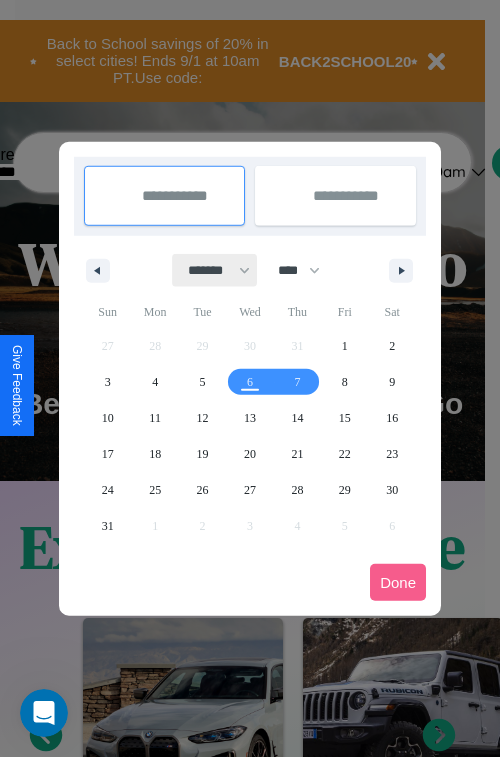 click on "******* ******** ***** ***** *** **** **** ****** ********* ******* ******** ********" at bounding box center [215, 270] 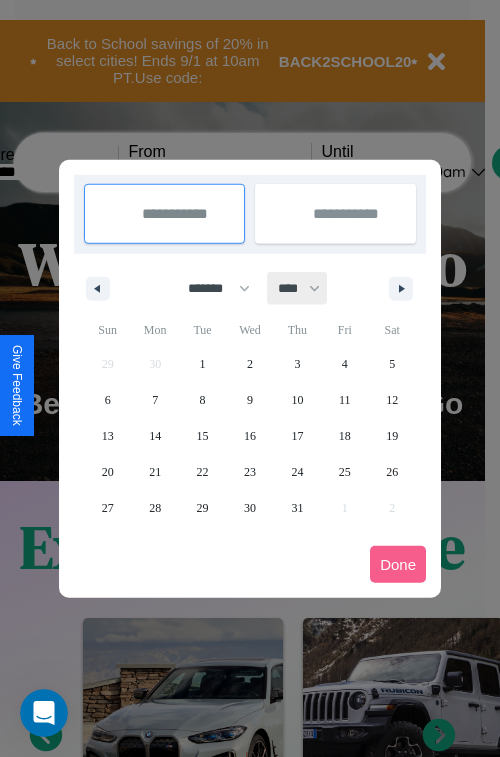 click on "**** **** **** **** **** **** **** **** **** **** **** **** **** **** **** **** **** **** **** **** **** **** **** **** **** **** **** **** **** **** **** **** **** **** **** **** **** **** **** **** **** **** **** **** **** **** **** **** **** **** **** **** **** **** **** **** **** **** **** **** **** **** **** **** **** **** **** **** **** **** **** **** **** **** **** **** **** **** **** **** **** **** **** **** **** **** **** **** **** **** **** **** **** **** **** **** **** **** **** **** **** **** **** **** **** **** **** **** **** **** **** **** **** **** **** **** **** **** **** **** ****" at bounding box center (298, 288) 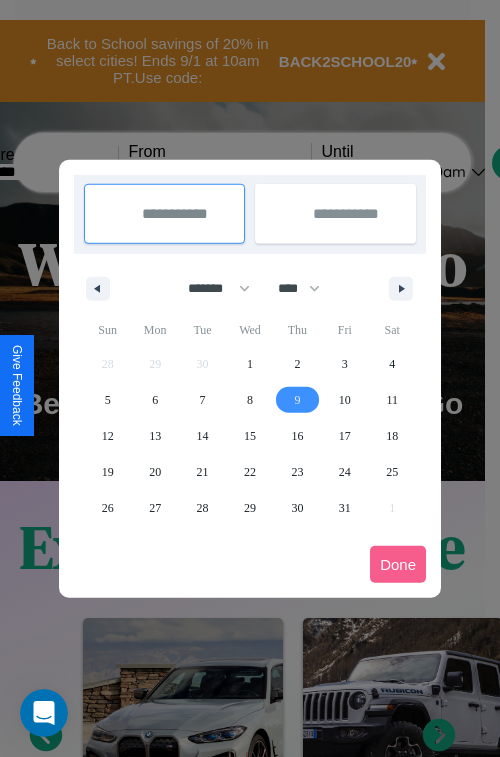 click on "9" at bounding box center (297, 400) 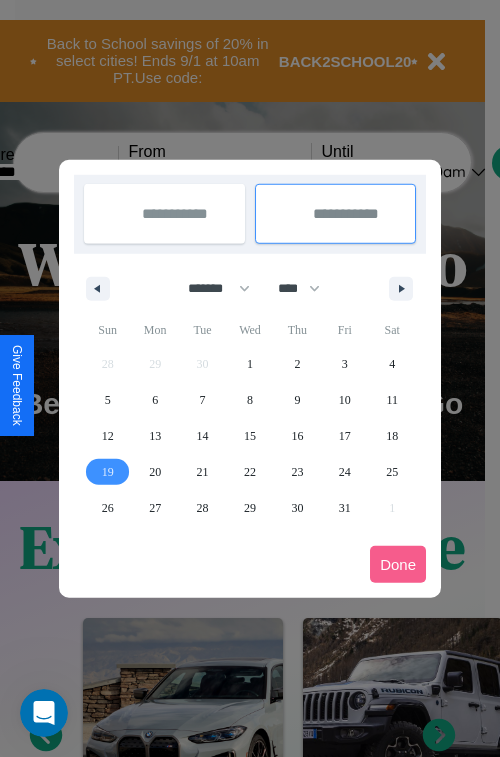 click on "19" at bounding box center [108, 472] 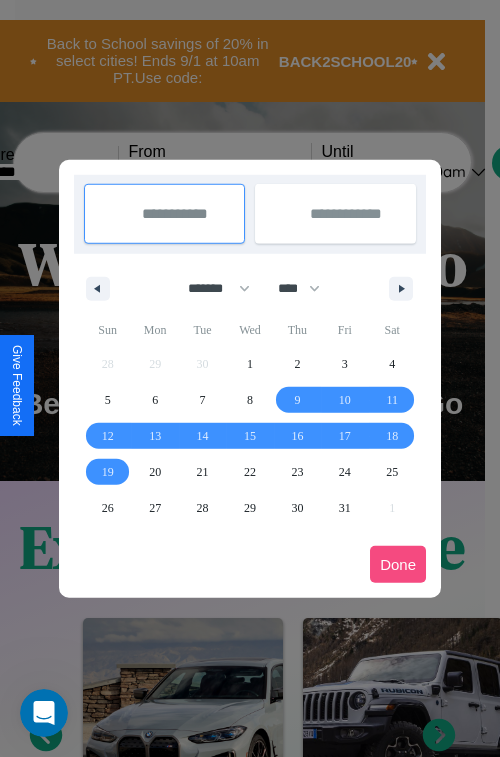 click on "Done" at bounding box center (398, 564) 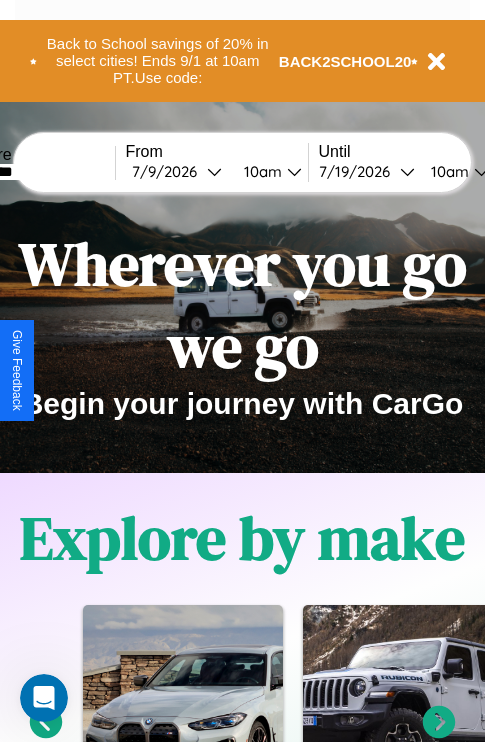 click on "10am" at bounding box center [260, 171] 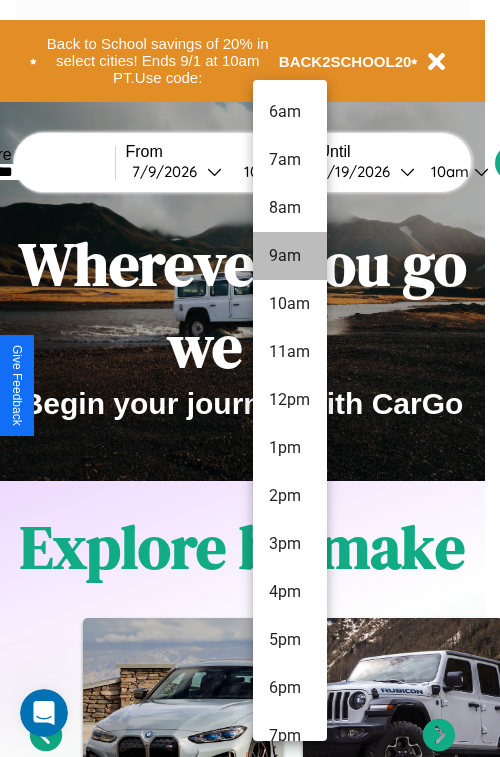click on "9am" at bounding box center (290, 256) 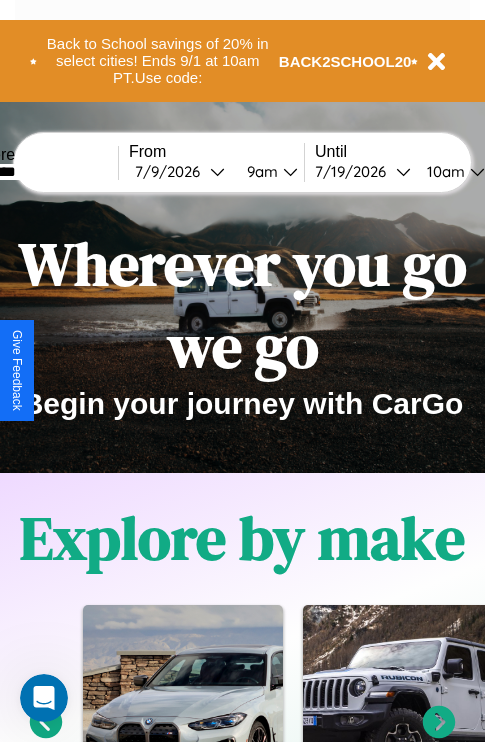 scroll, scrollTop: 0, scrollLeft: 68, axis: horizontal 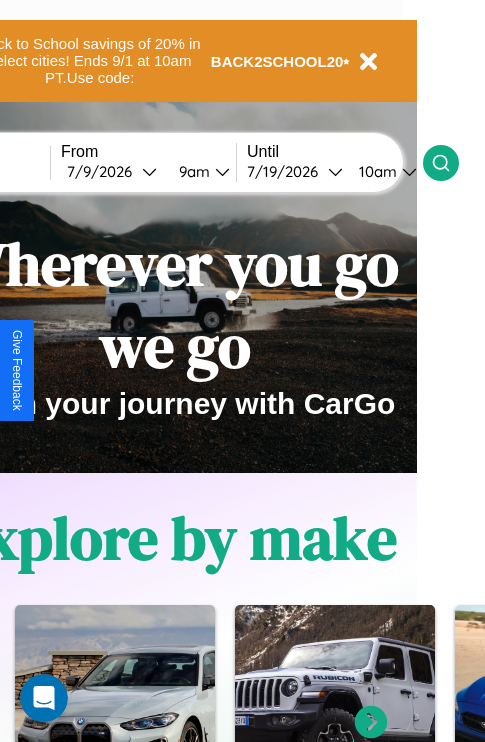 click 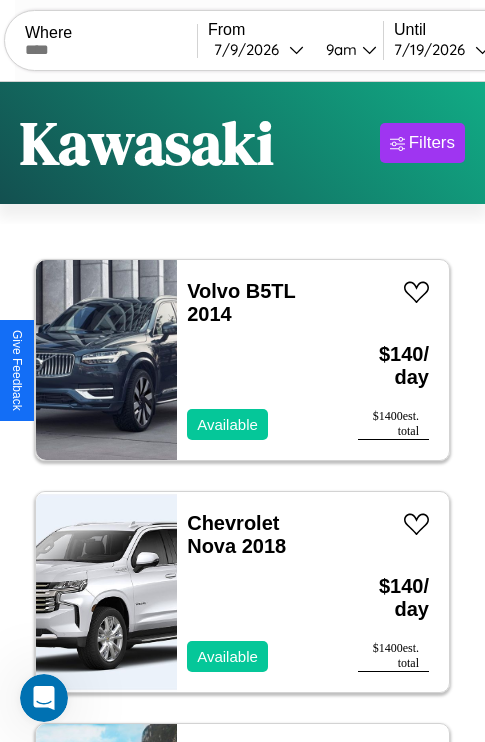 scroll, scrollTop: 94, scrollLeft: 0, axis: vertical 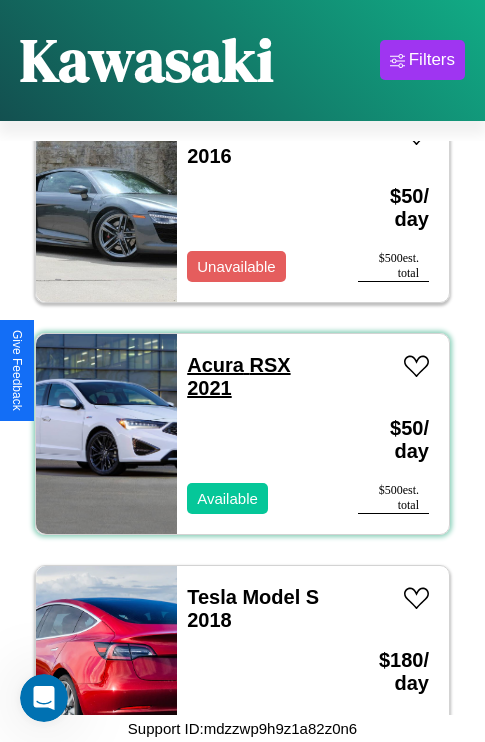 click on "Acura   RSX   2021" at bounding box center [238, 376] 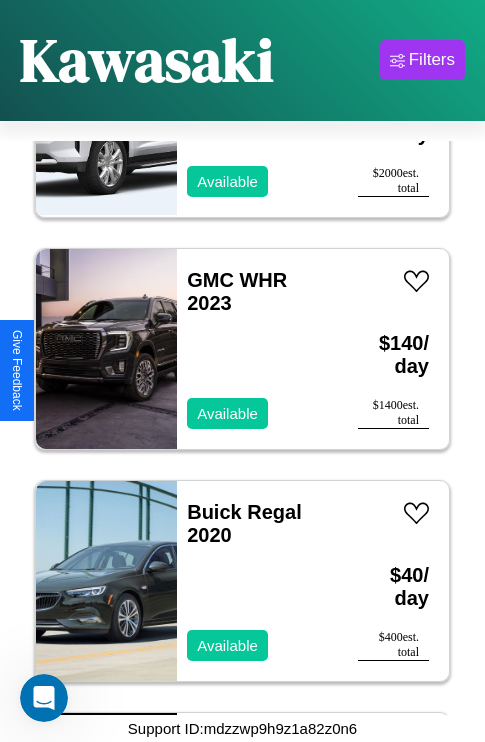 scroll, scrollTop: 23739, scrollLeft: 0, axis: vertical 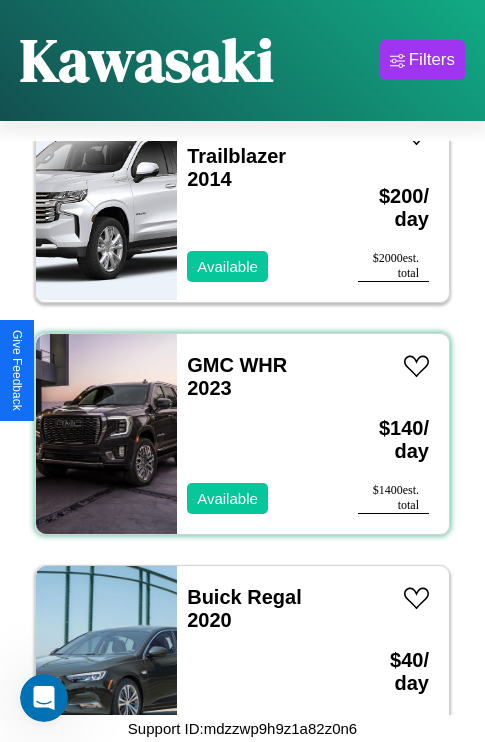click on "GMC   WHR   2023 Available" at bounding box center (257, 434) 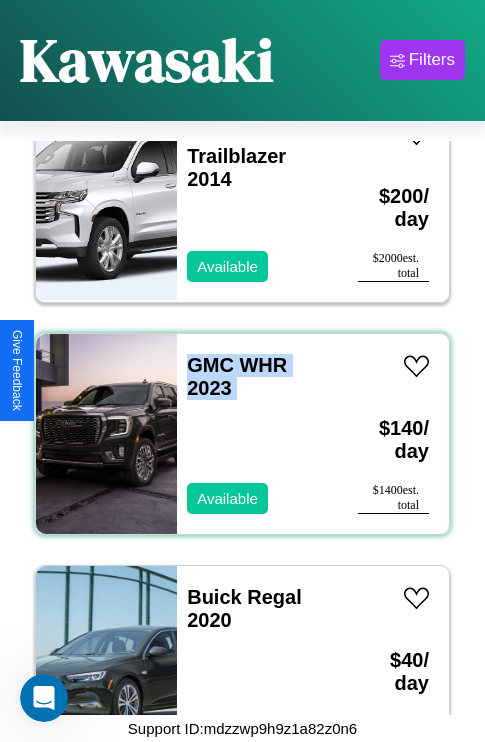 click on "GMC   WHR   2023 Available" at bounding box center [257, 434] 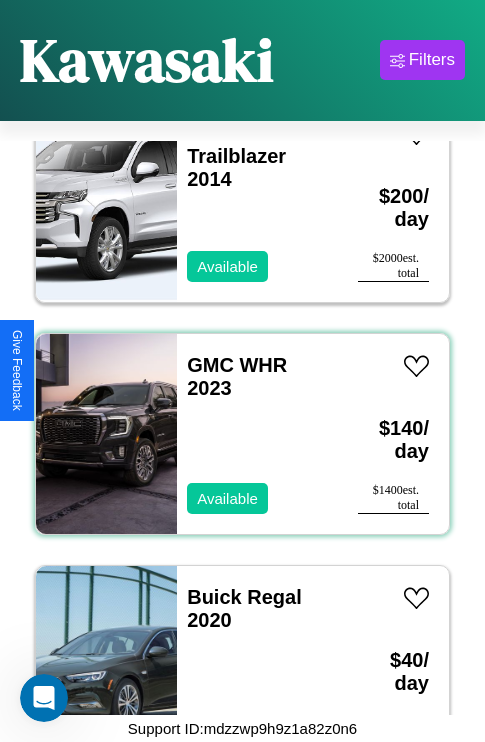 click on "GMC   WHR   2023 Available" at bounding box center [257, 434] 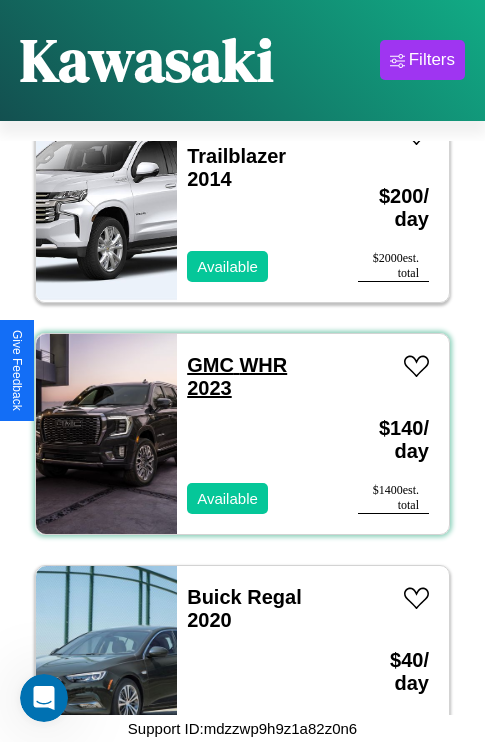 click on "GMC   WHR   2023" at bounding box center (237, 376) 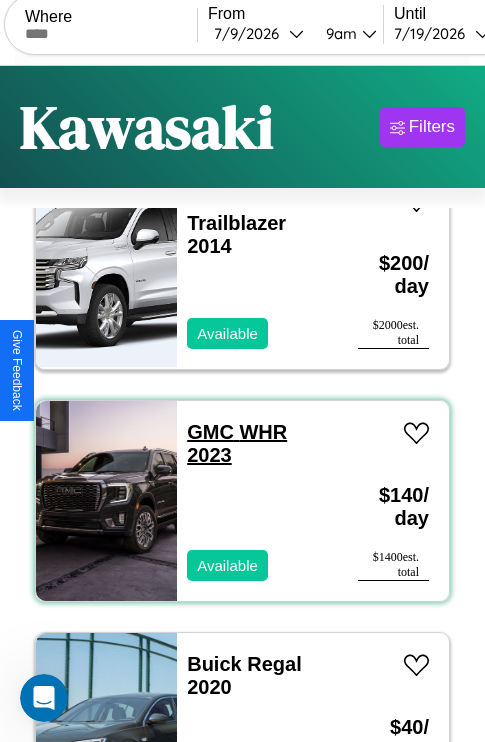 scroll, scrollTop: 0, scrollLeft: 0, axis: both 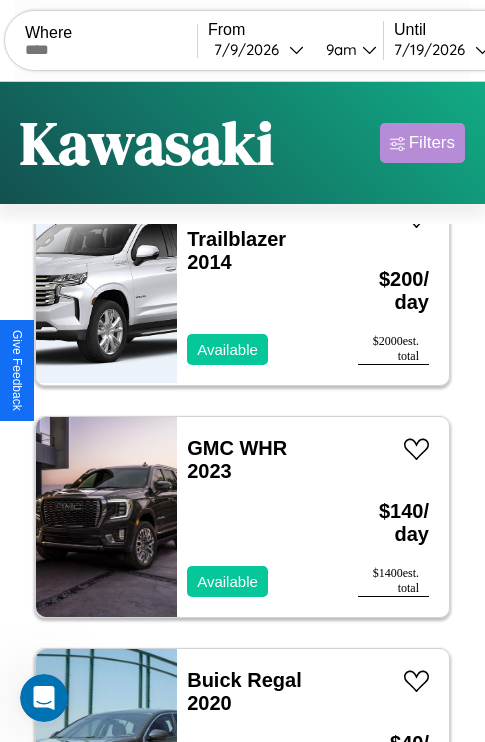 click on "Filters" at bounding box center (432, 143) 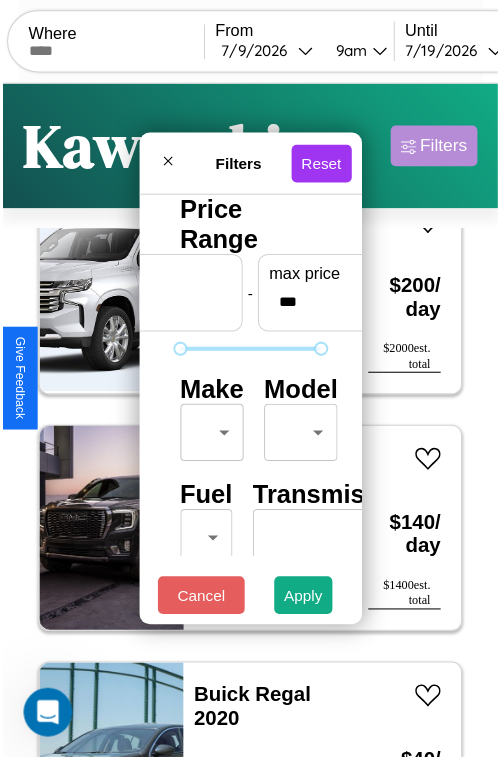 scroll, scrollTop: 59, scrollLeft: 0, axis: vertical 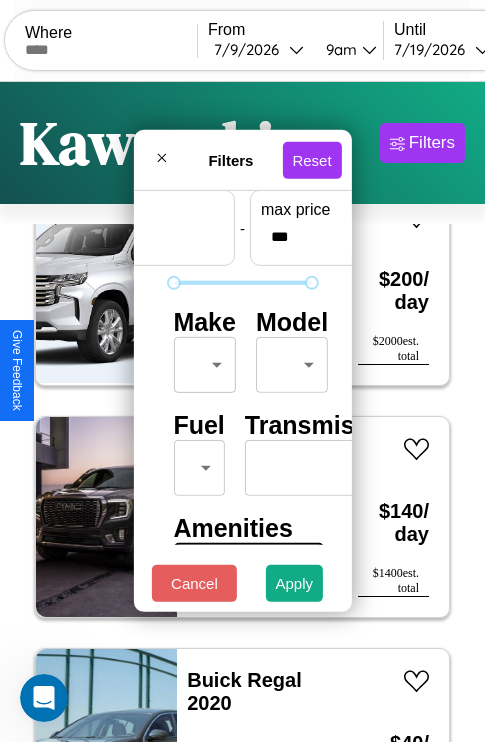 click on "CarGo Where From 7 / 9 / 2026 9am Until 7 / 19 / 2026 10am Become a Host Login Sign Up Kawasaki Filters 131  cars in this area These cars can be picked up in this city. Volvo   B5TL   2014 Available $ 140  / day $ 1400  est. total Chevrolet   Nova   2018 Available $ 140  / day $ 1400  est. total Fiat   Strada   2018 Available $ 70  / day $ 700  est. total Mercedes   CL-Class   2014 Available $ 190  / day $ 1900  est. total Dodge   Durango   2014 Available $ 170  / day $ 1700  est. total GMC   FE   2019 Unavailable $ 160  / day $ 1600  est. total Hyundai   Hyundai Steel Industries, Inc.   2014 Available $ 180  / day $ 1800  est. total Hummer   H3T   2017 Unavailable $ 130  / day $ 1300  est. total Alfa Romeo   Stelvio   2014 Available $ 120  / day $ 1200  est. total Fiat   Strada   2019 Available $ 120  / day $ 1200  est. total Hyundai   Genesis Coupe   2024 Available $ 60  / day $ 600  est. total Jeep   J-10   2021 Available $ 100  / day $ 1000  est. total Chrysler   NEWPORT   2019 Available $ 140  / day $" at bounding box center [242, 412] 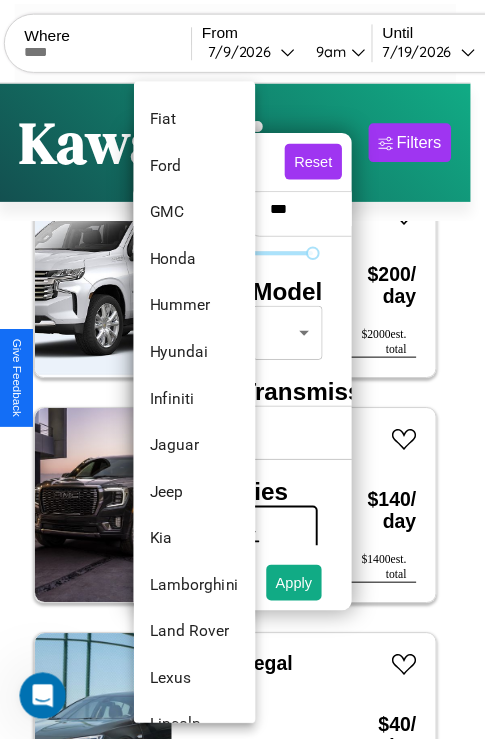scroll, scrollTop: 662, scrollLeft: 0, axis: vertical 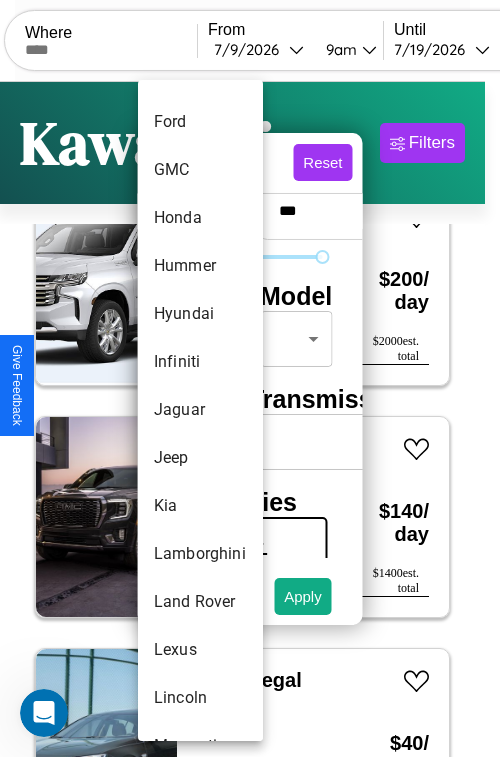 click on "Jaguar" at bounding box center (200, 410) 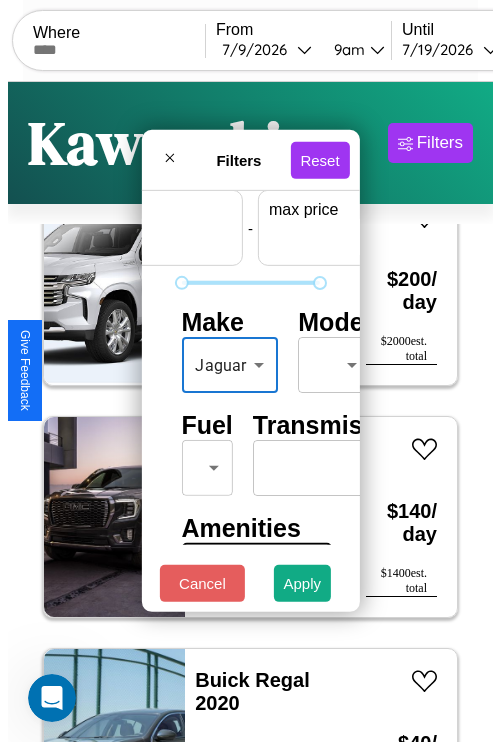 scroll, scrollTop: 59, scrollLeft: 124, axis: both 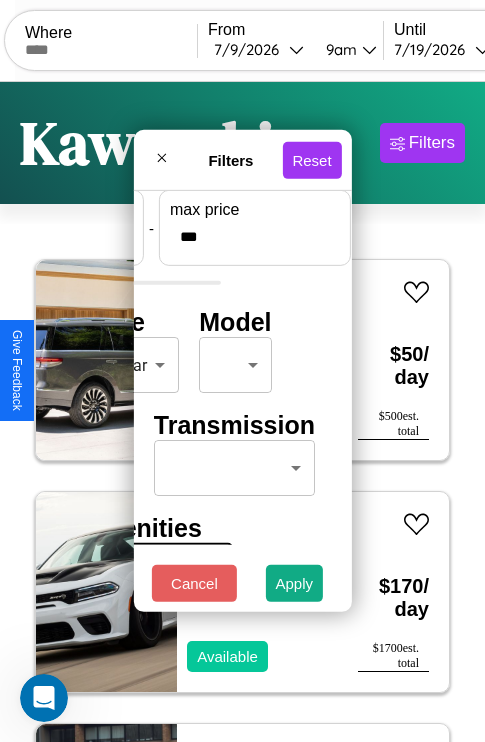 type on "***" 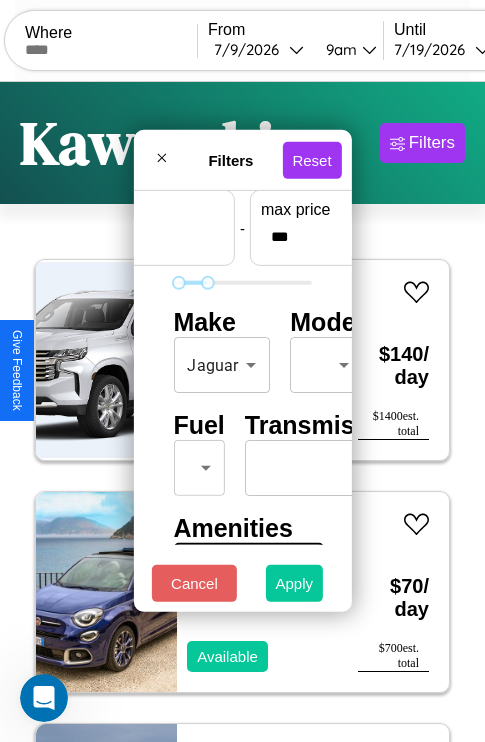 type on "**" 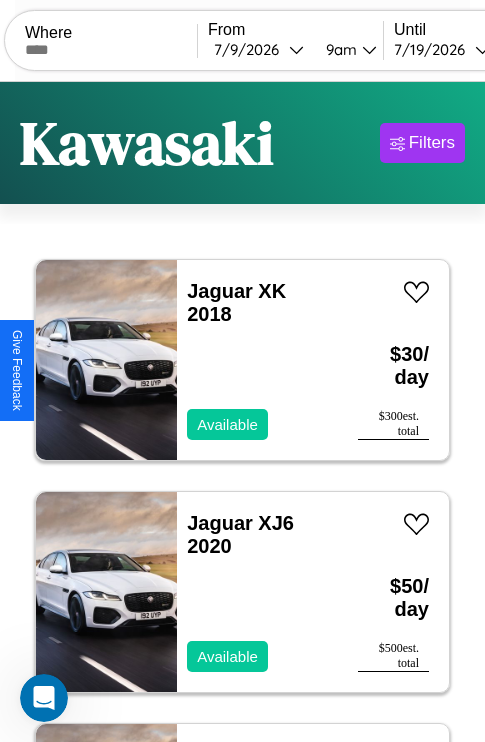 scroll, scrollTop: 79, scrollLeft: 0, axis: vertical 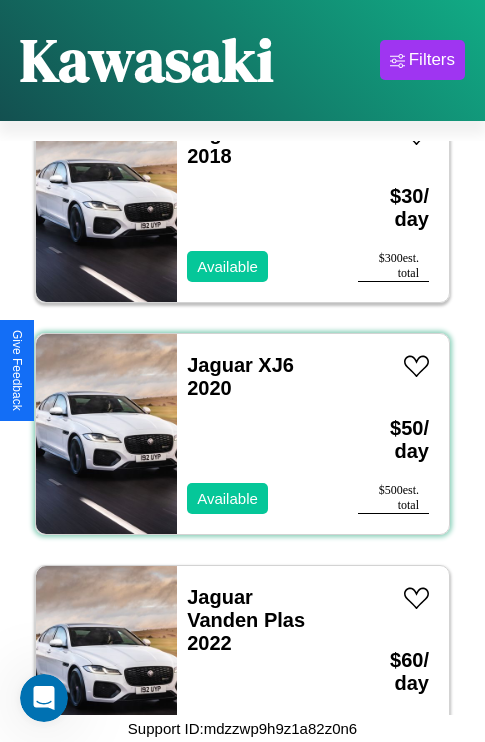 click on "Jaguar   XJ6   2020 Available" at bounding box center [257, 434] 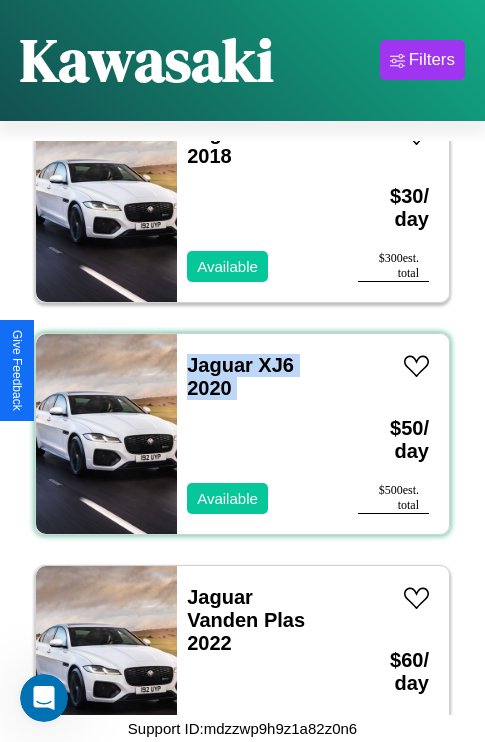 click on "Jaguar   XJ6   2020 Available" at bounding box center [257, 434] 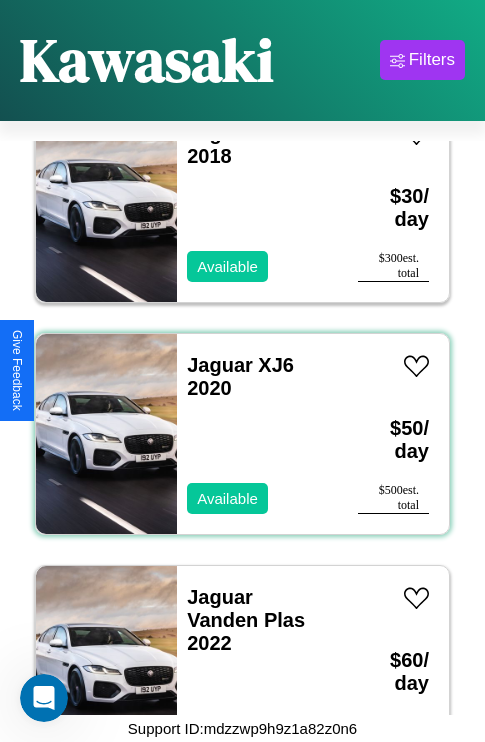 click on "Jaguar   XJ6   2020 Available" at bounding box center (257, 434) 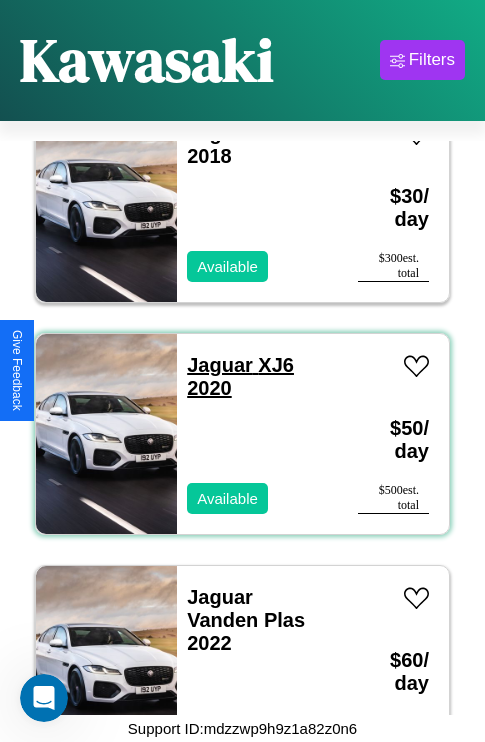 click on "Jaguar   XJ6   2020" at bounding box center (240, 376) 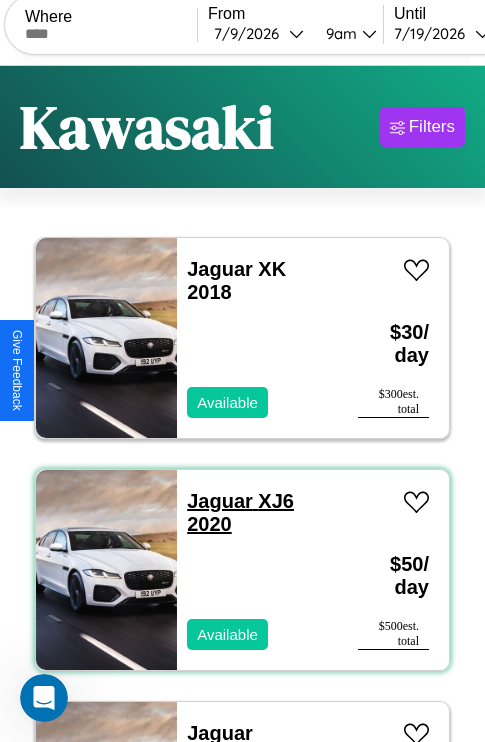 scroll, scrollTop: 0, scrollLeft: 0, axis: both 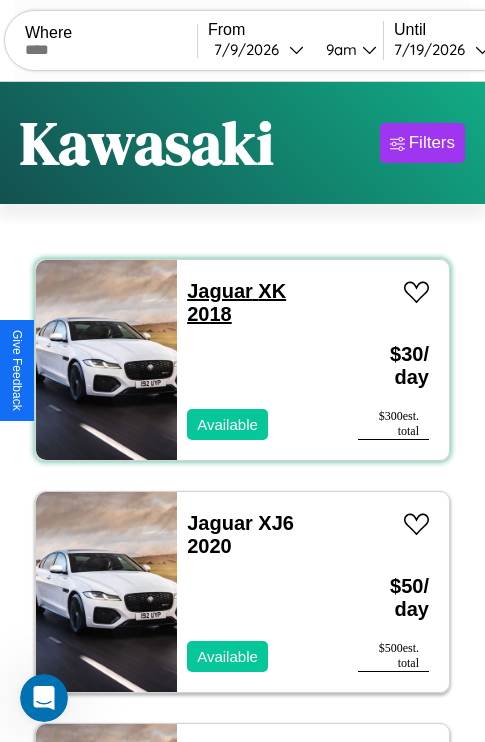 click on "Jaguar   XK   2018" at bounding box center (236, 302) 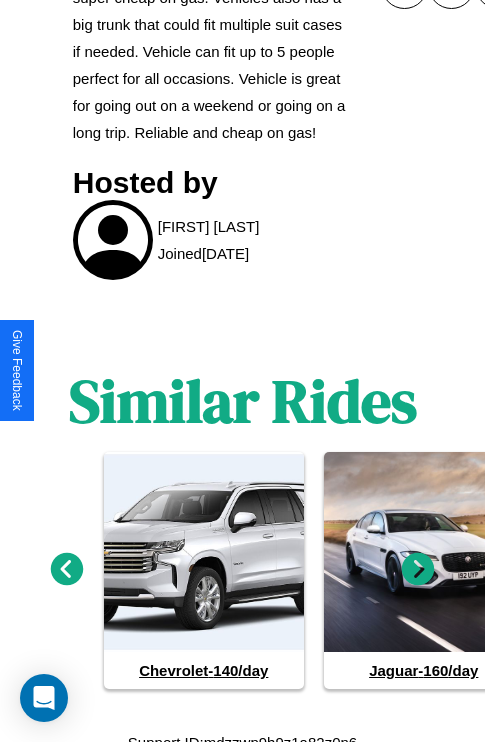 scroll, scrollTop: 1069, scrollLeft: 0, axis: vertical 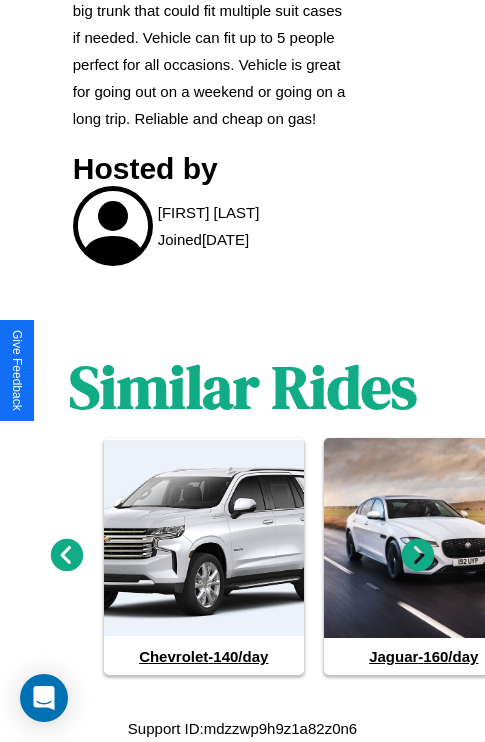 click 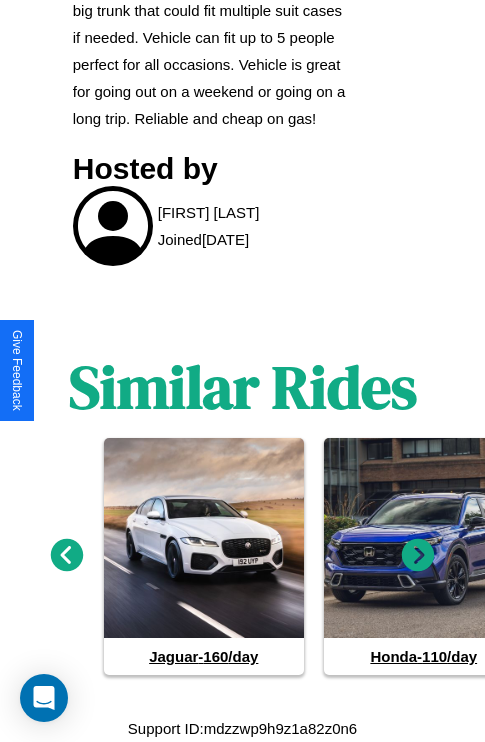 click 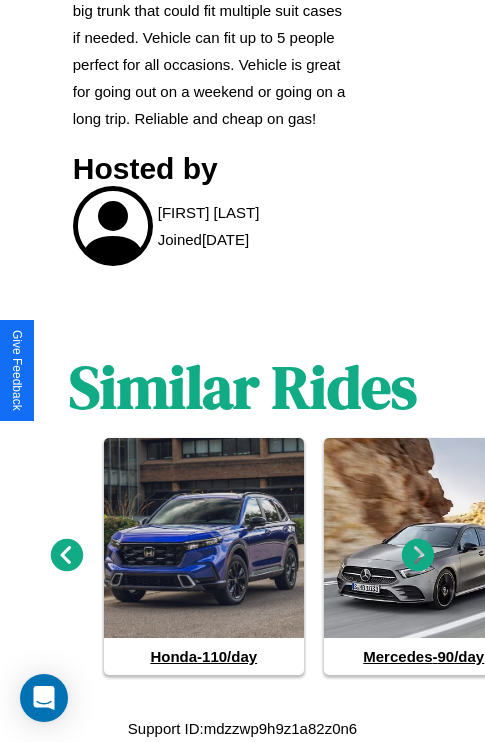 click 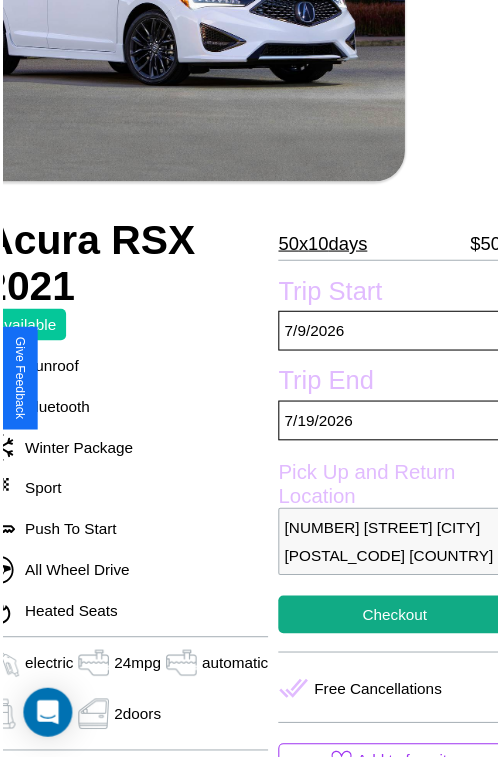 scroll, scrollTop: 181, scrollLeft: 96, axis: both 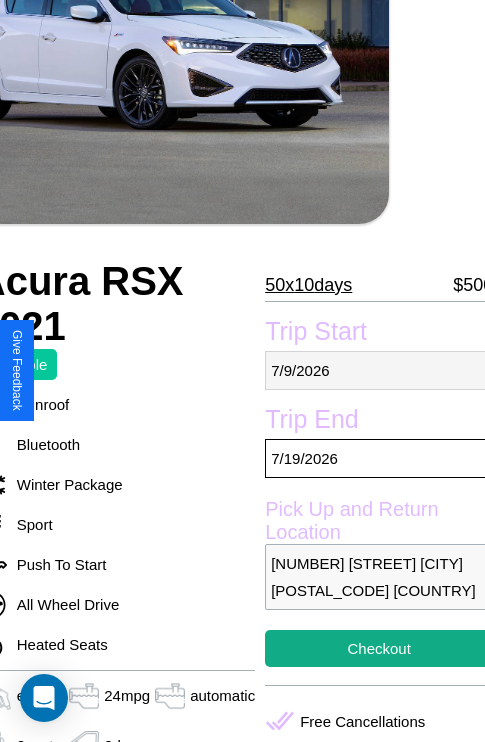 click on "7 / 9 / 2026" at bounding box center [379, 370] 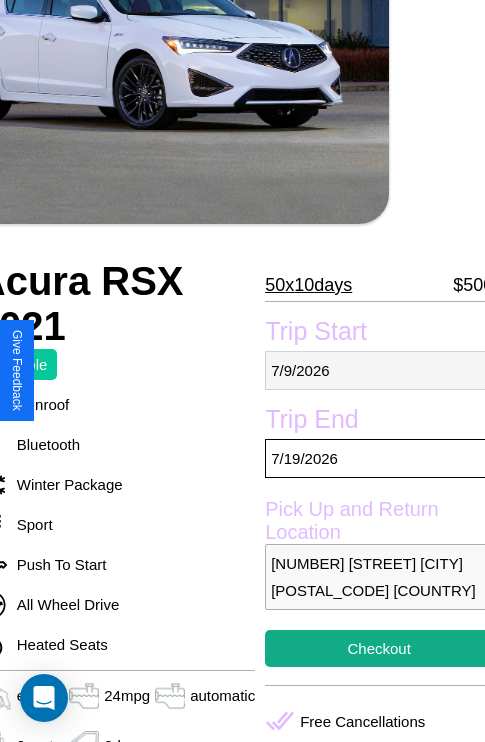 select on "*" 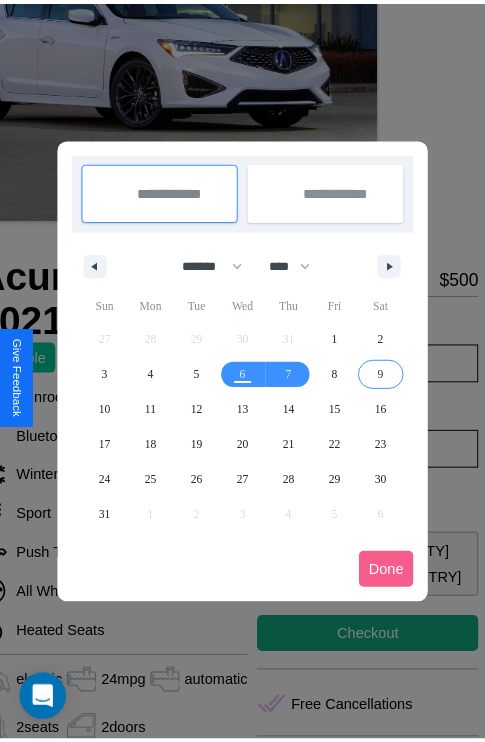 scroll, scrollTop: 0, scrollLeft: 96, axis: horizontal 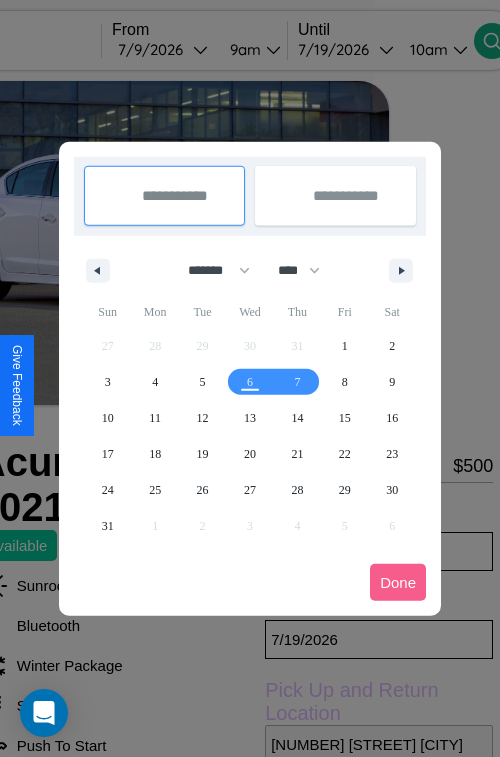 click at bounding box center (250, 378) 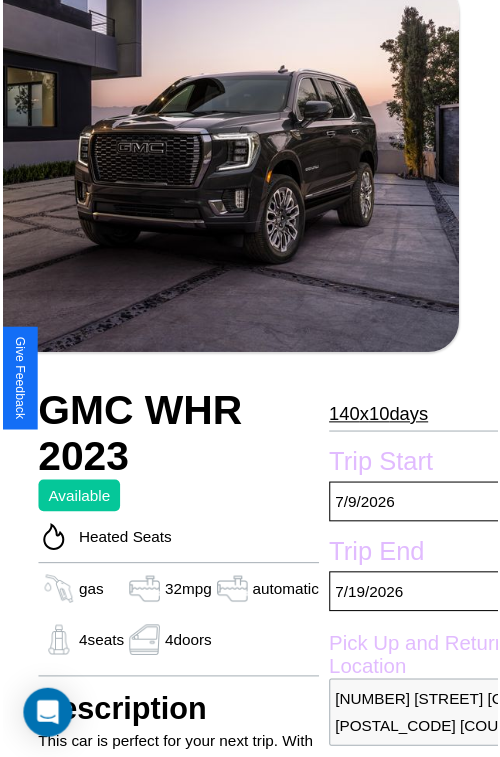 scroll, scrollTop: 220, scrollLeft: 84, axis: both 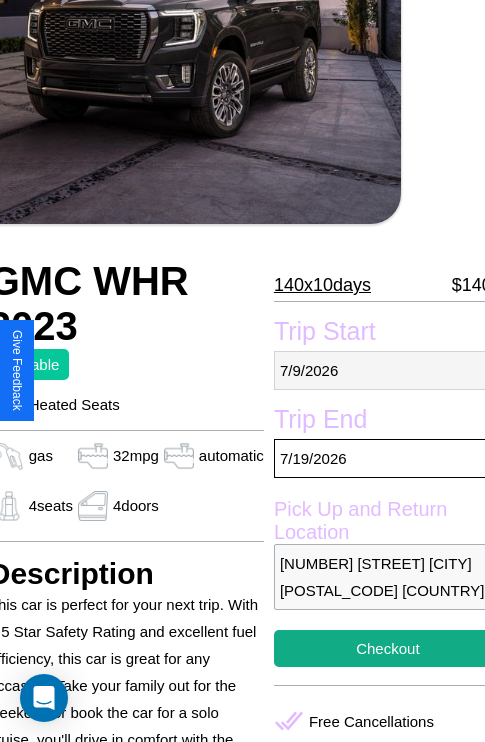 click on "7 / 9 / 2026" at bounding box center [388, 370] 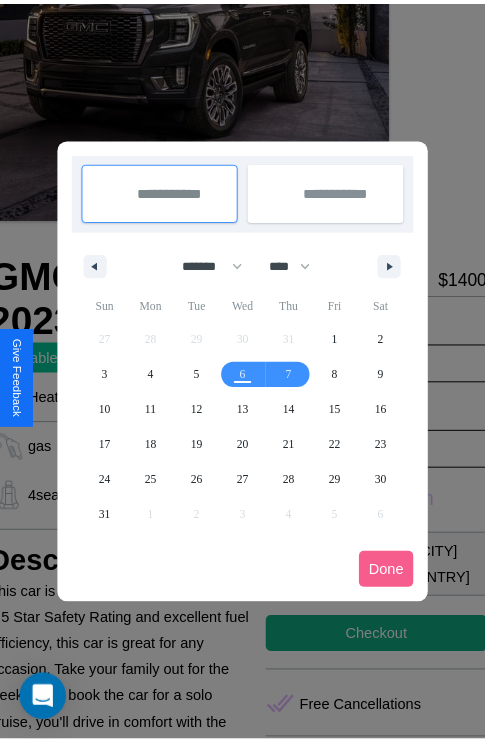 scroll, scrollTop: 0, scrollLeft: 84, axis: horizontal 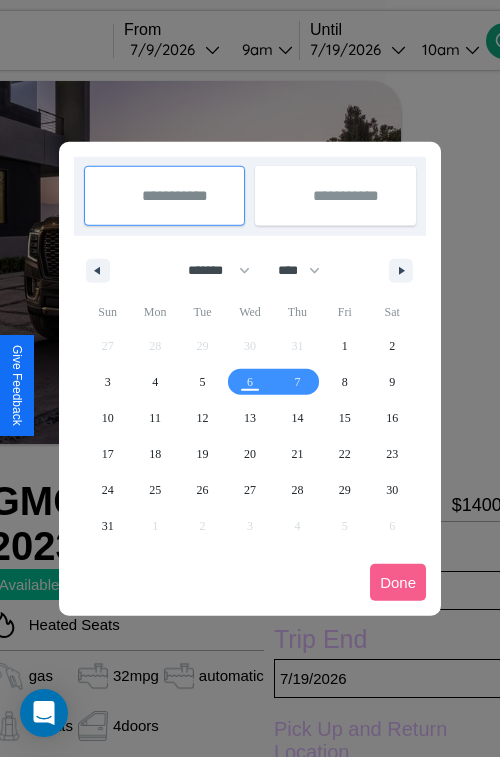 click at bounding box center (250, 378) 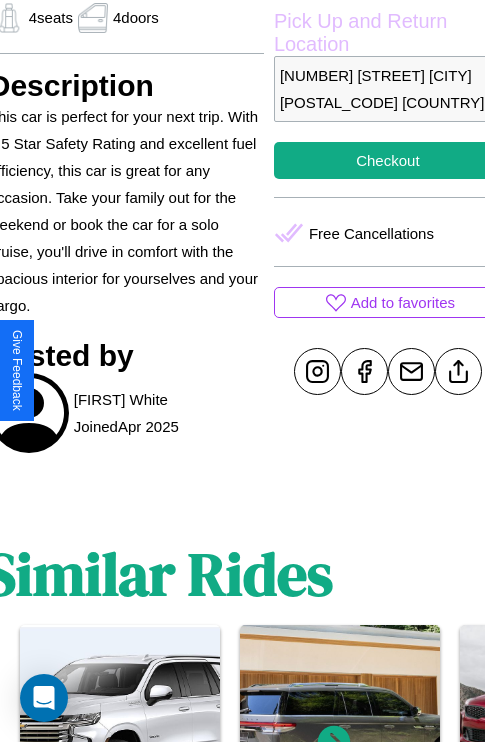 scroll, scrollTop: 709, scrollLeft: 84, axis: both 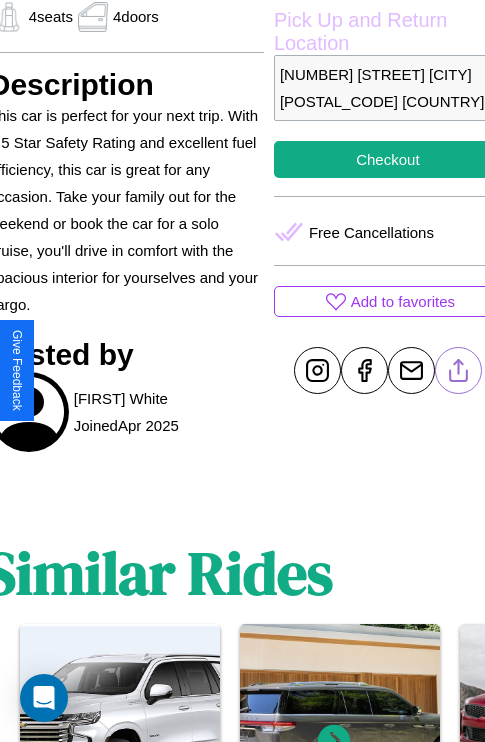 click 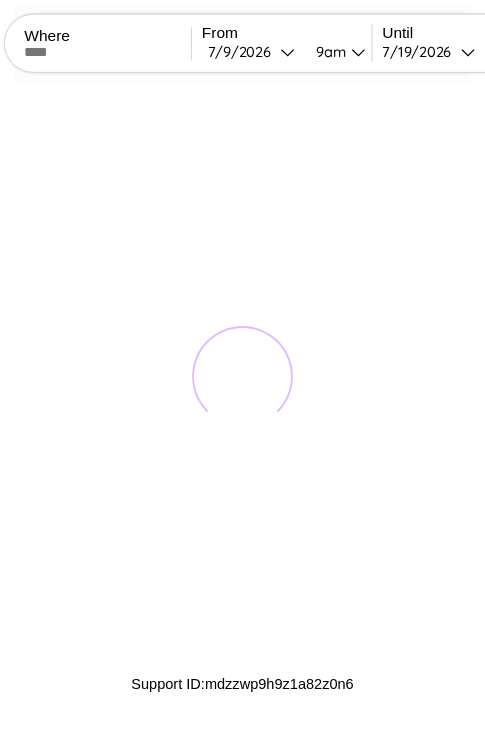scroll, scrollTop: 0, scrollLeft: 0, axis: both 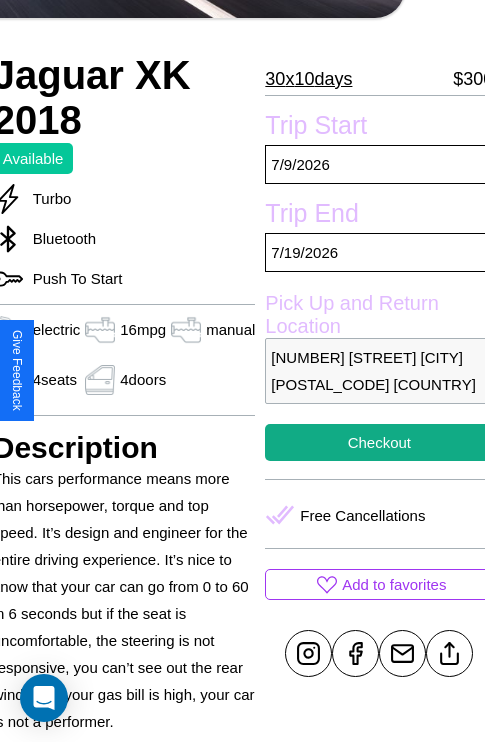 click on "[NUMBER] [STREET]  [CITY]  [POSTAL_CODE] [COUNTRY]" at bounding box center (379, 371) 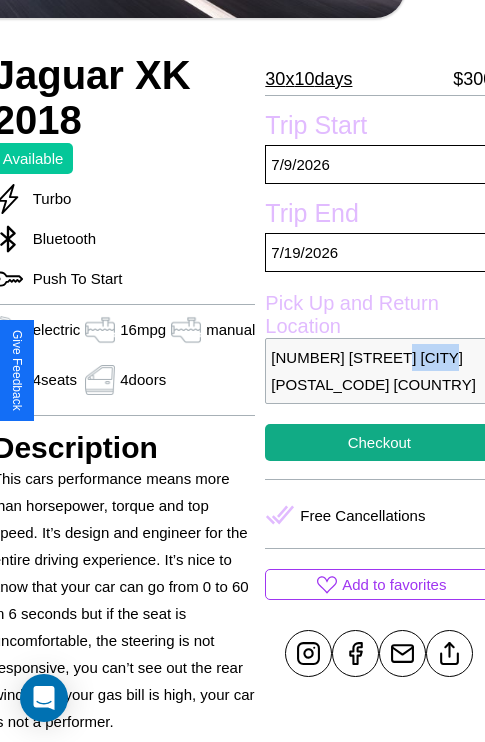 click on "[NUMBER] [STREET]  [CITY]  [POSTAL_CODE] [COUNTRY]" at bounding box center [379, 371] 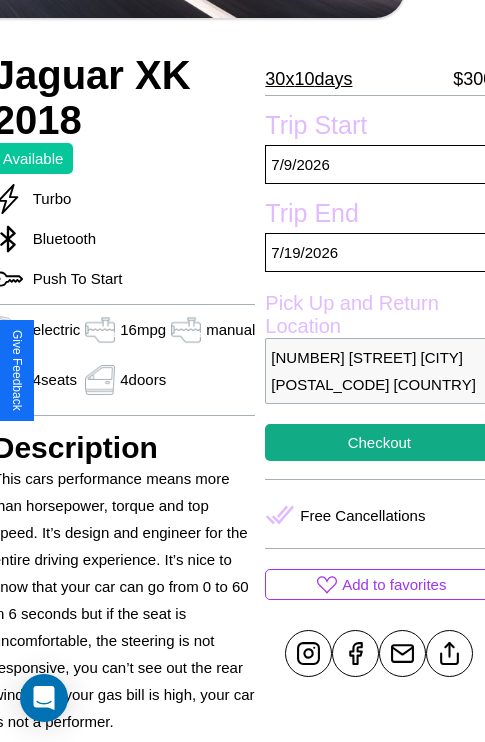 click on "[NUMBER] [STREET]  [CITY]  [POSTAL_CODE] [COUNTRY]" at bounding box center (379, 371) 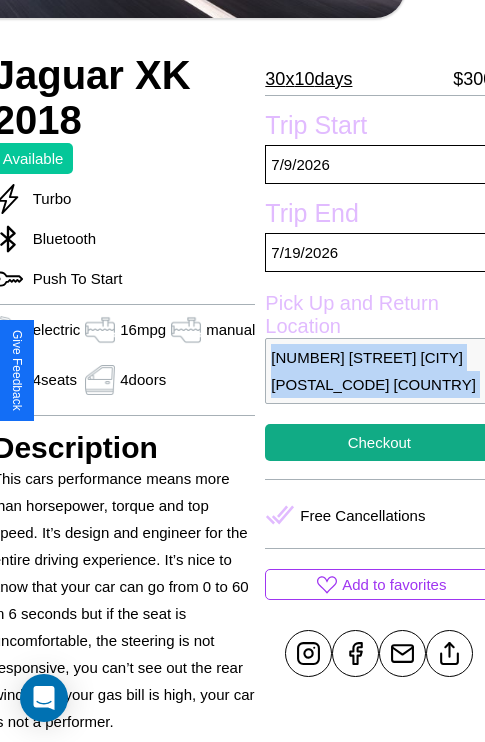 click on "[NUMBER] [STREET]  [CITY]  [POSTAL_CODE] [COUNTRY]" at bounding box center (379, 371) 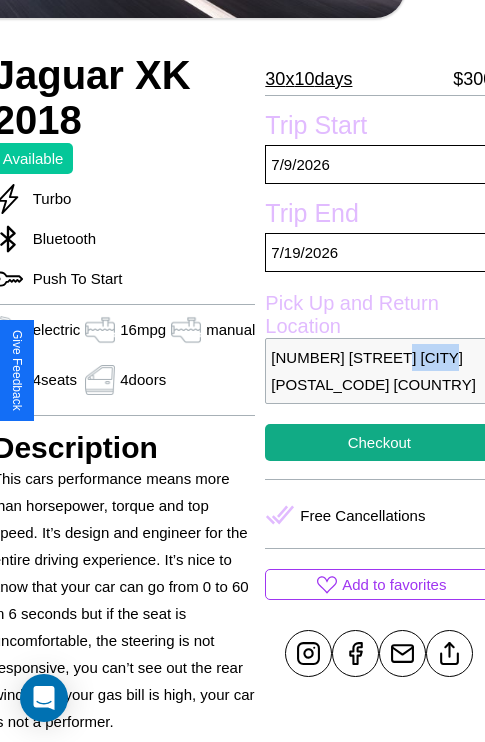click on "[NUMBER] [STREET]  [CITY]  [POSTAL_CODE] [COUNTRY]" at bounding box center [379, 371] 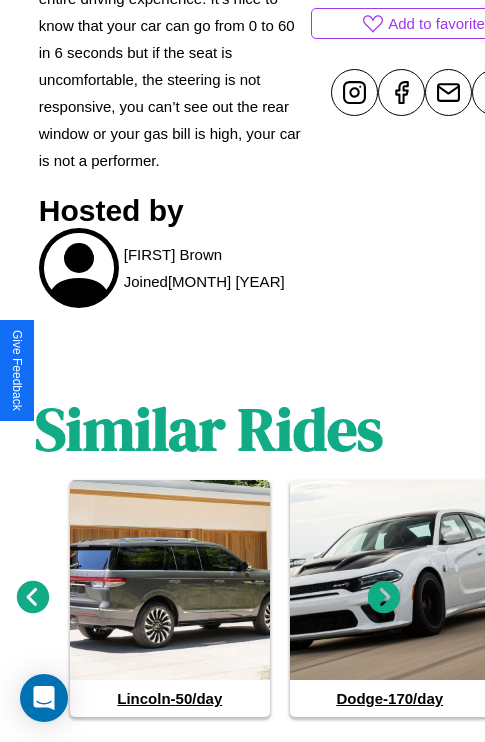 scroll, scrollTop: 1030, scrollLeft: 30, axis: both 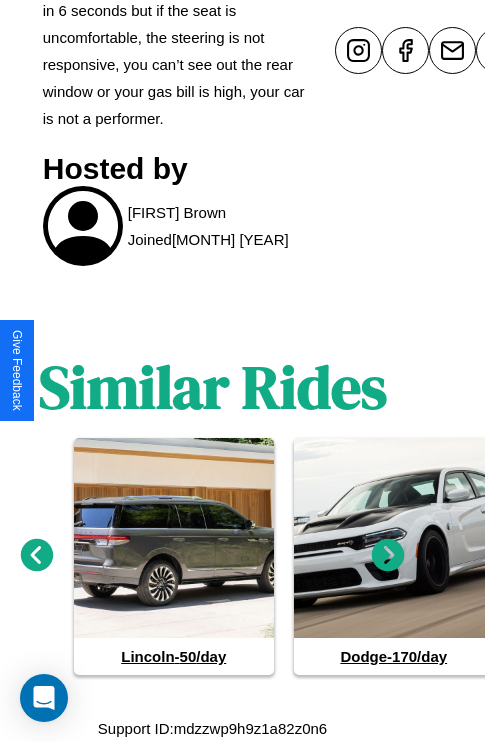 click 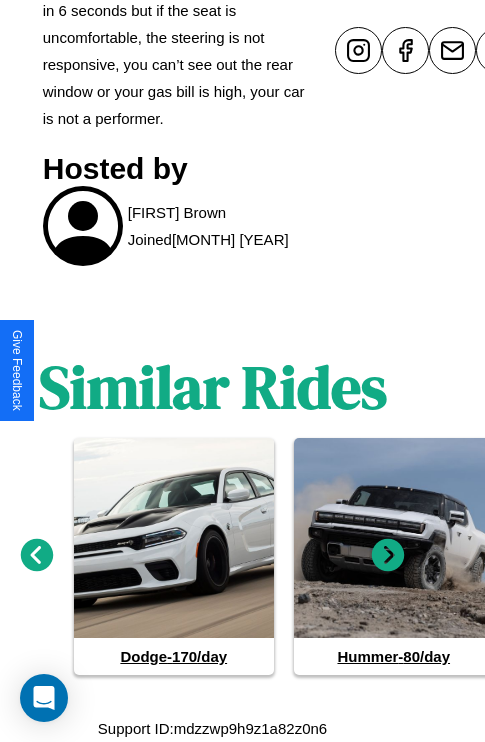 click 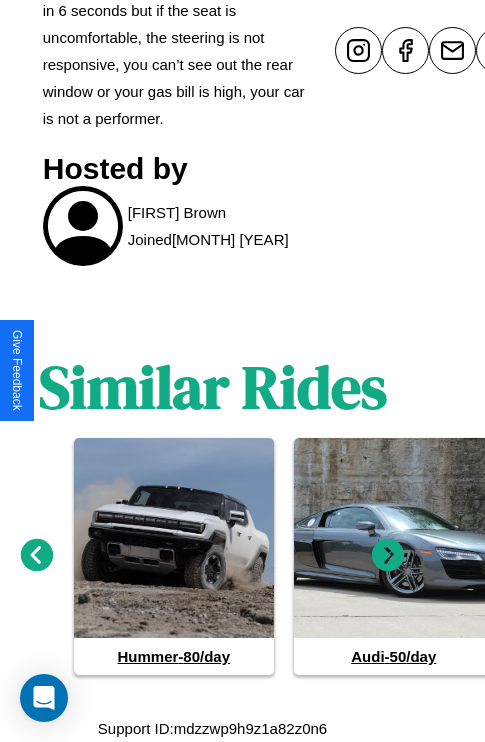 click 